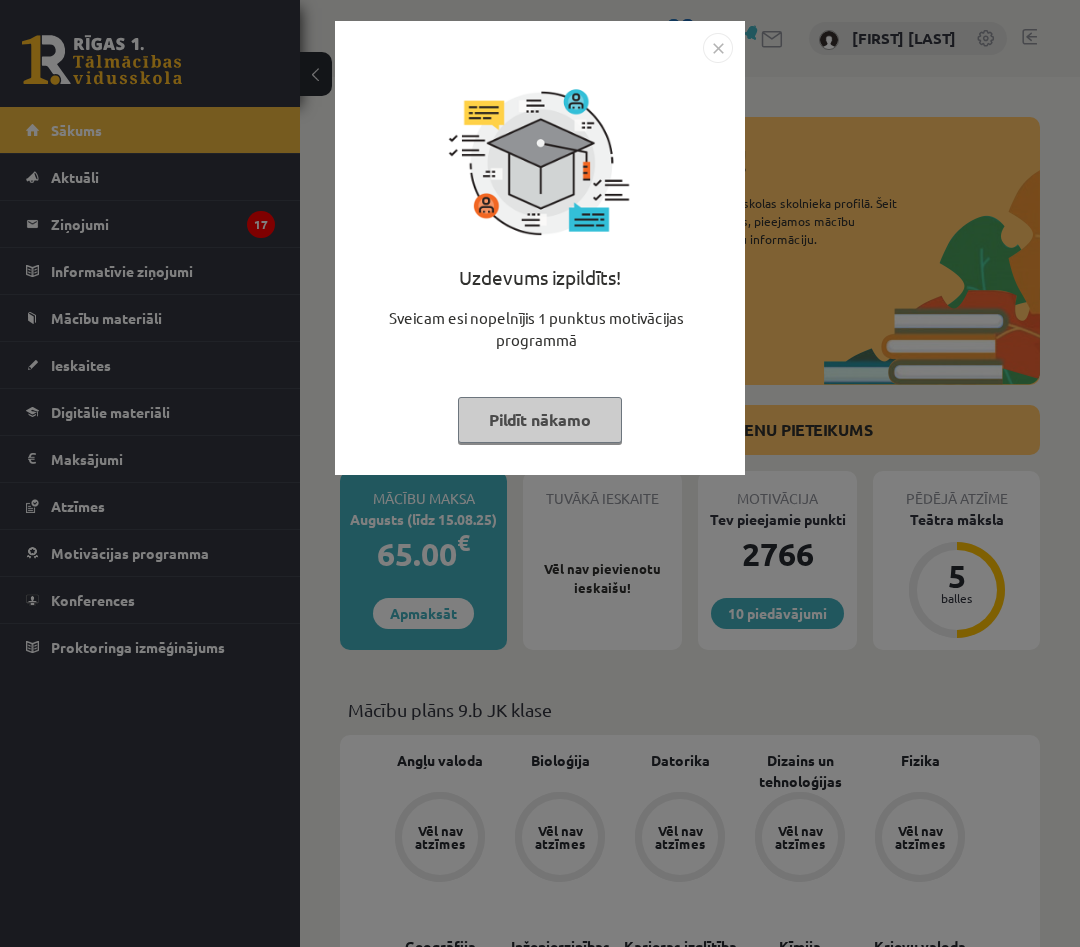 scroll, scrollTop: 0, scrollLeft: 0, axis: both 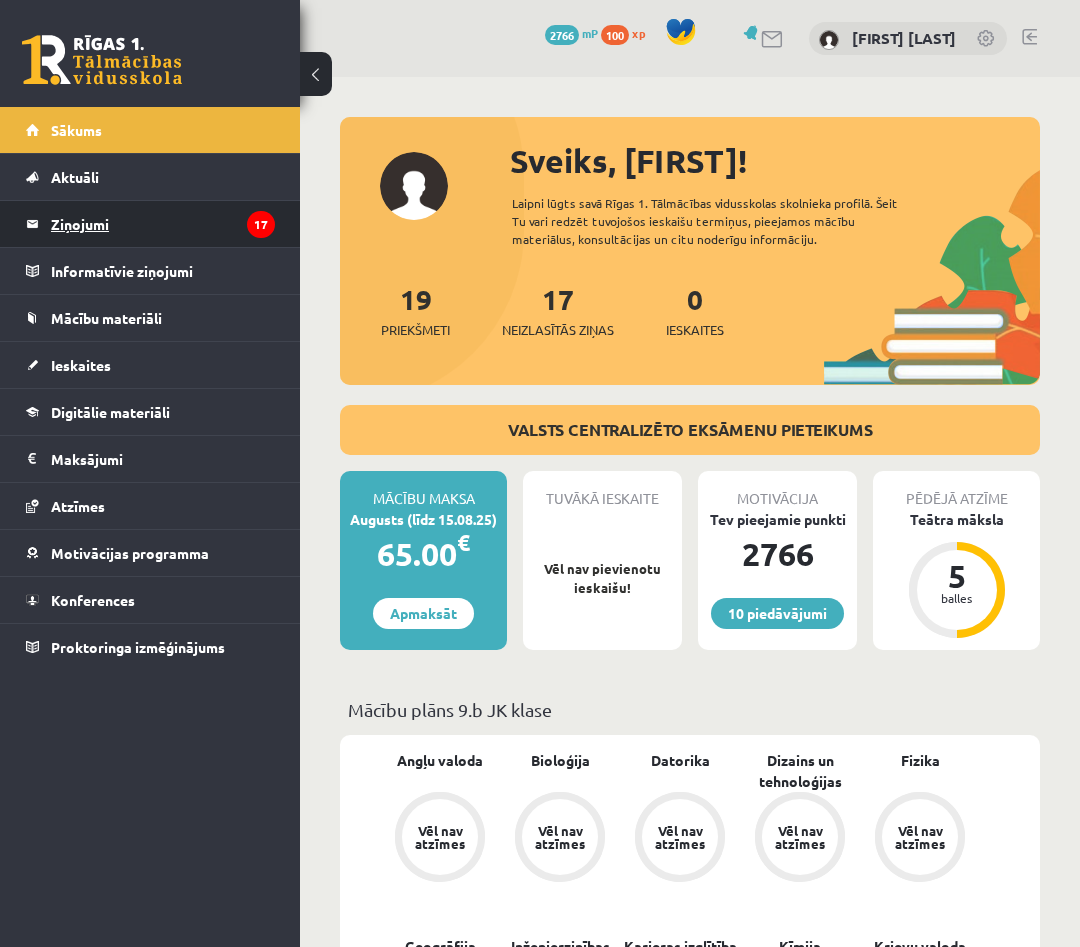 click on "Ziņojumi
17" at bounding box center (163, 224) 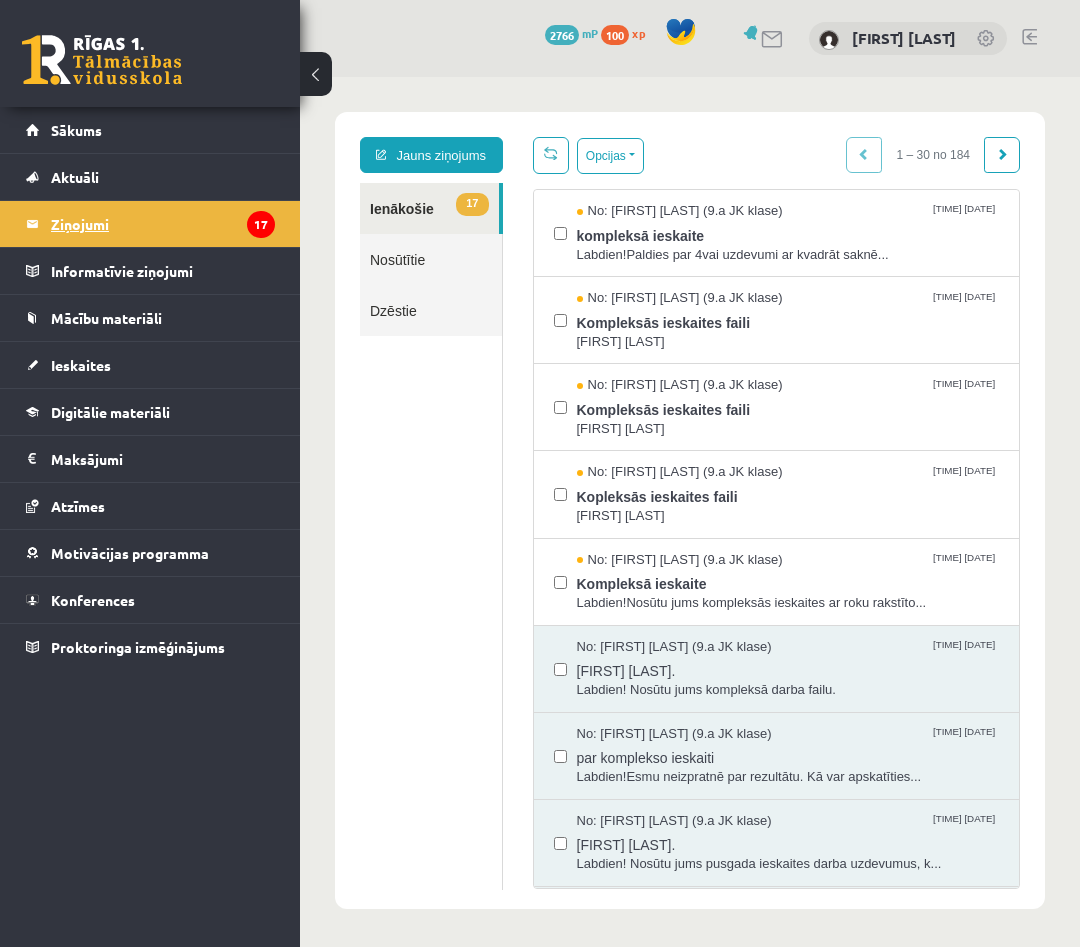 scroll, scrollTop: 0, scrollLeft: 0, axis: both 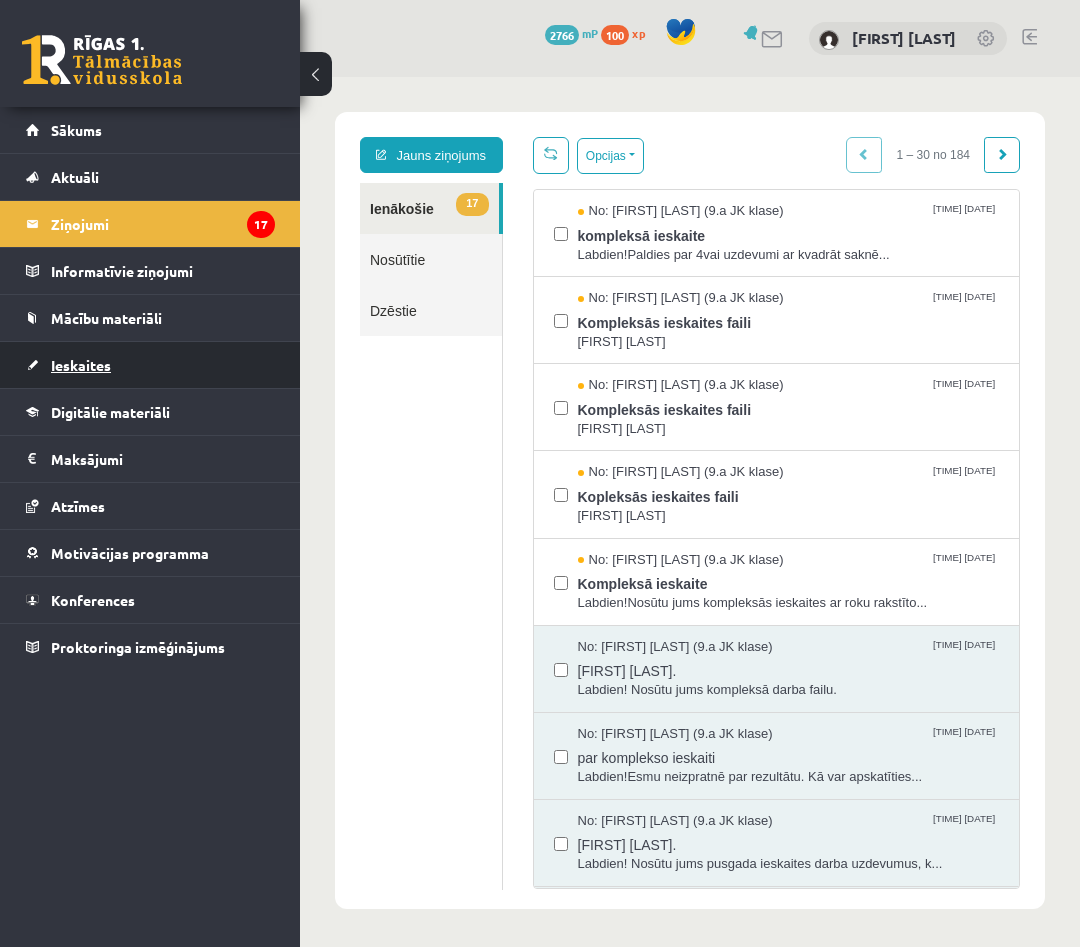 click on "Ieskaites" at bounding box center [81, 365] 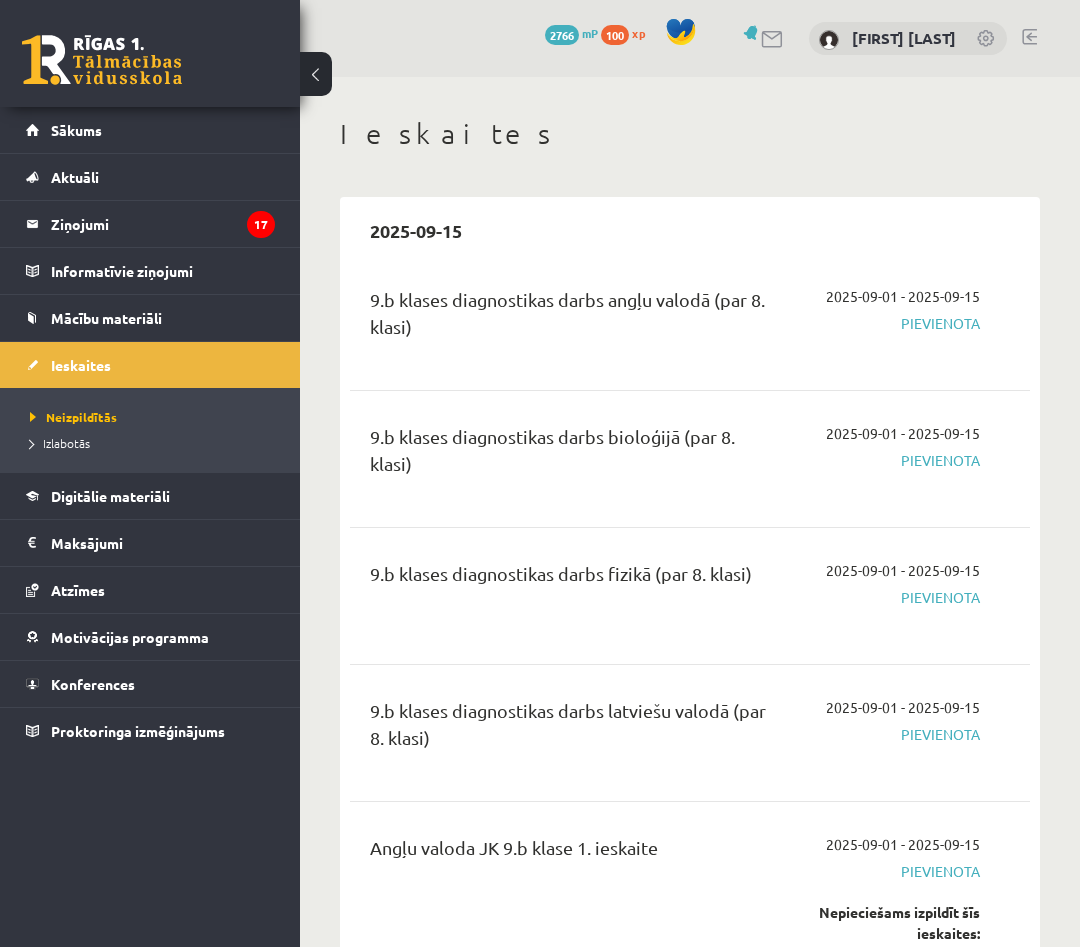 click on "Pievienota" at bounding box center [888, 323] 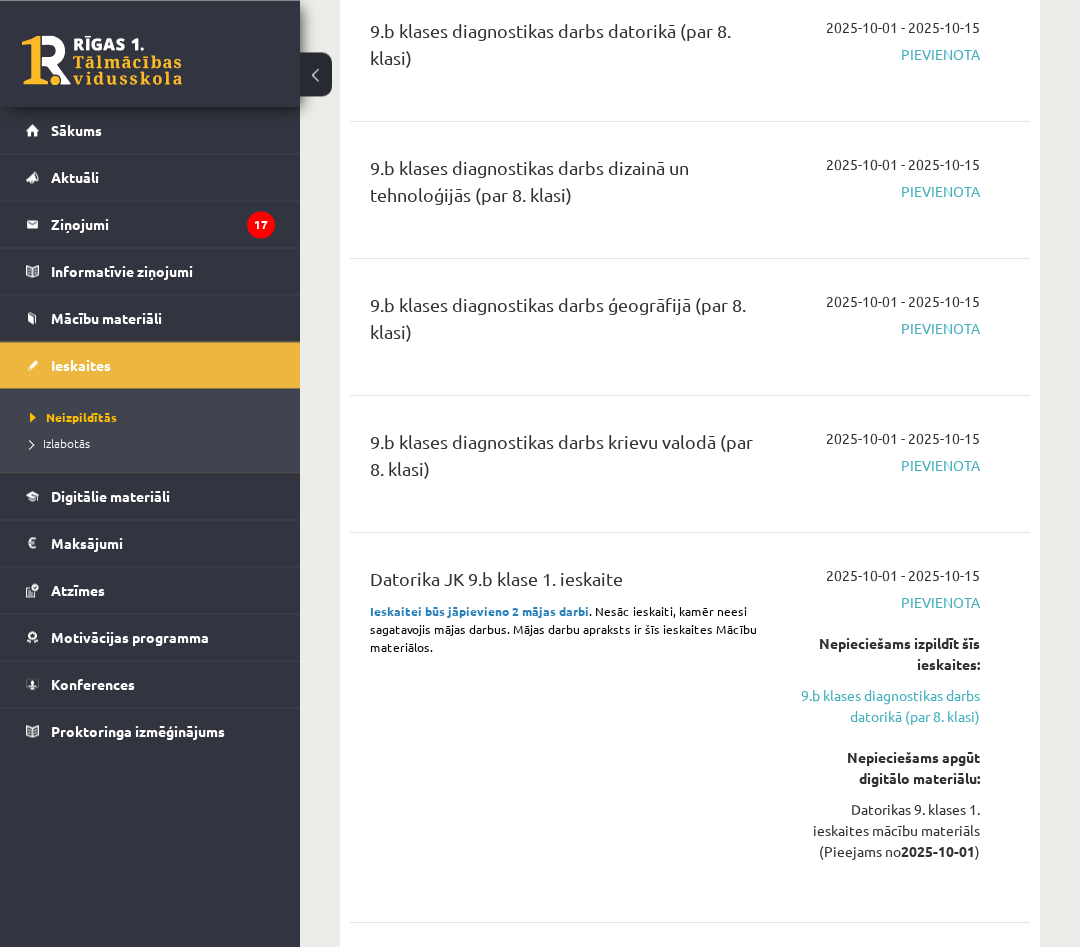 scroll, scrollTop: 4998, scrollLeft: 0, axis: vertical 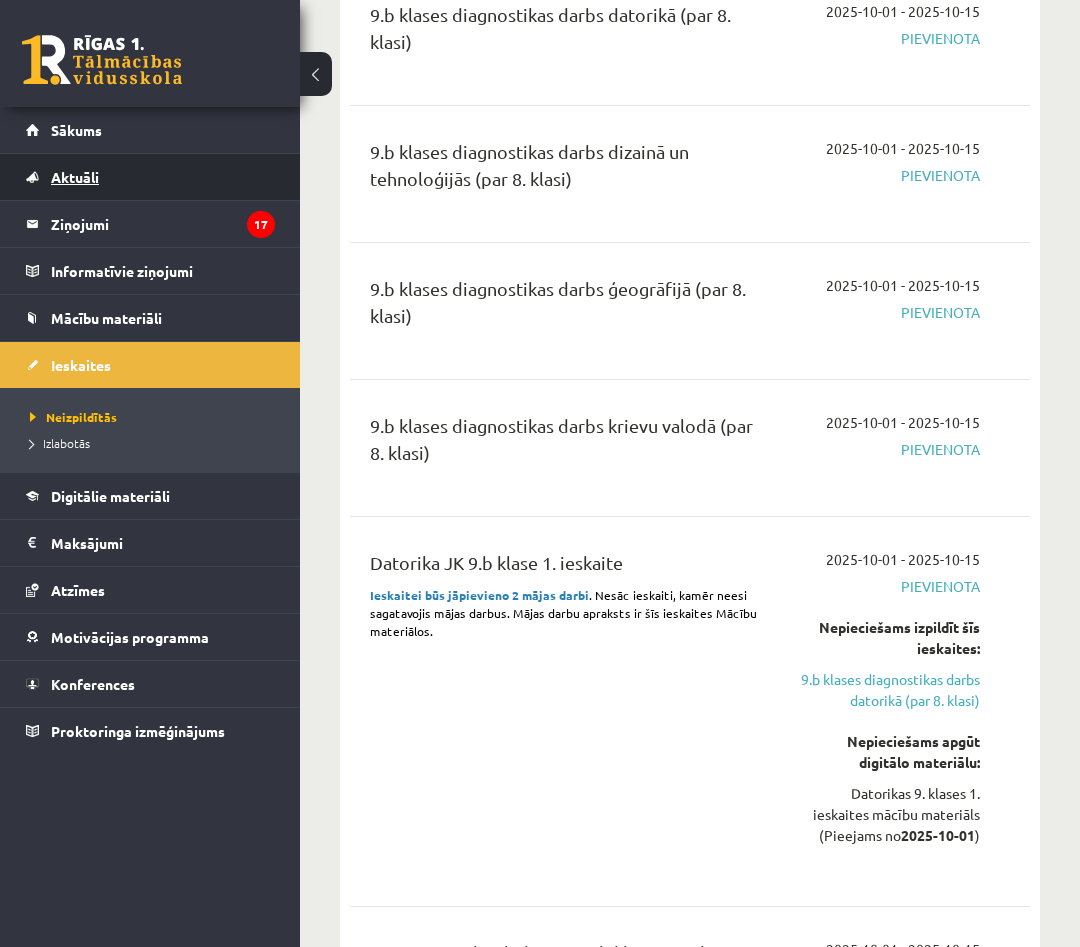 click on "Aktuāli" at bounding box center [150, 177] 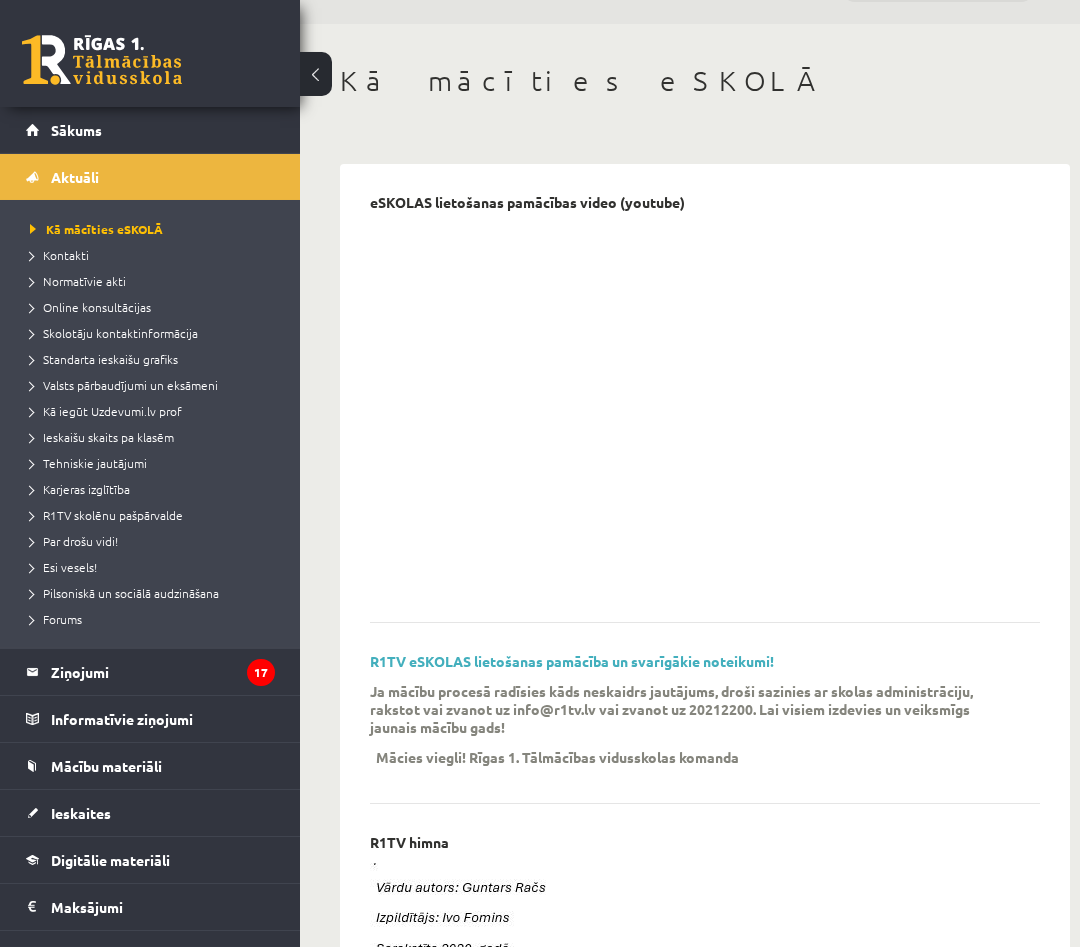 scroll, scrollTop: 0, scrollLeft: 0, axis: both 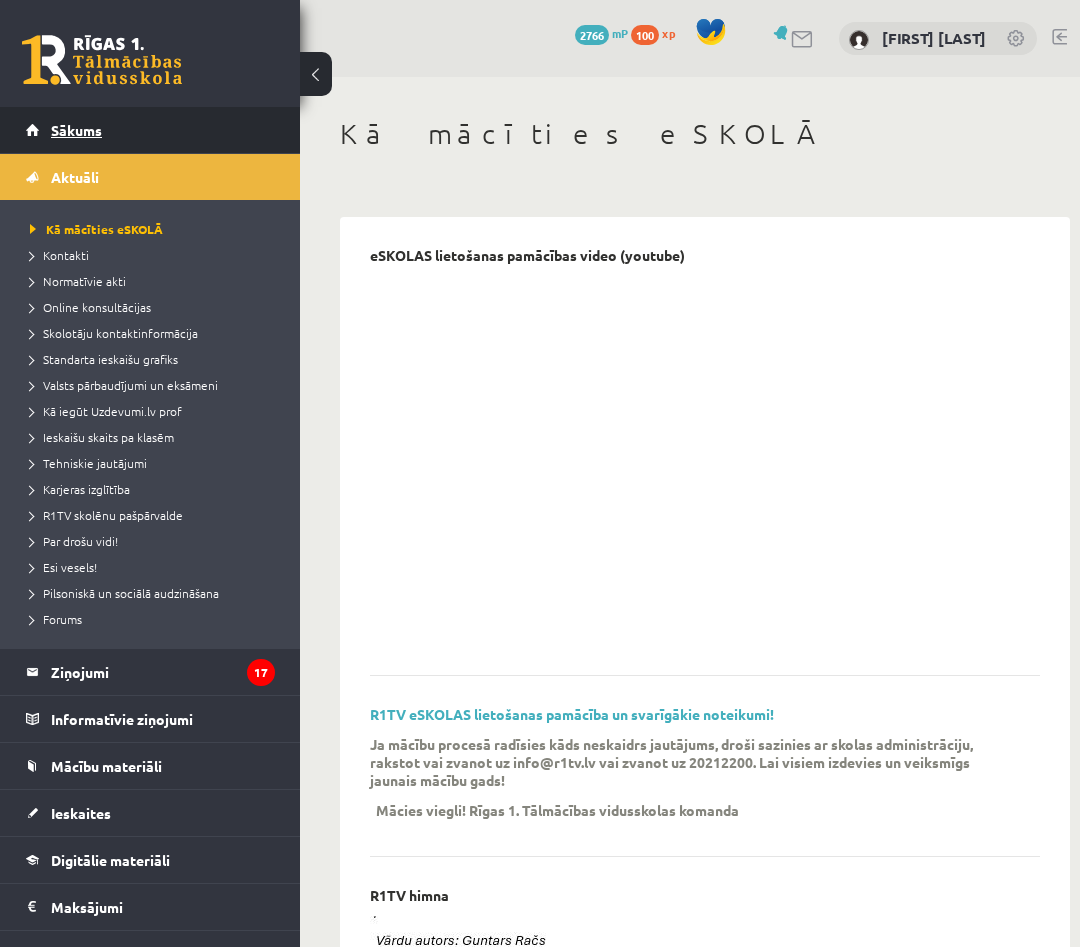 click on "Sākums" at bounding box center [150, 130] 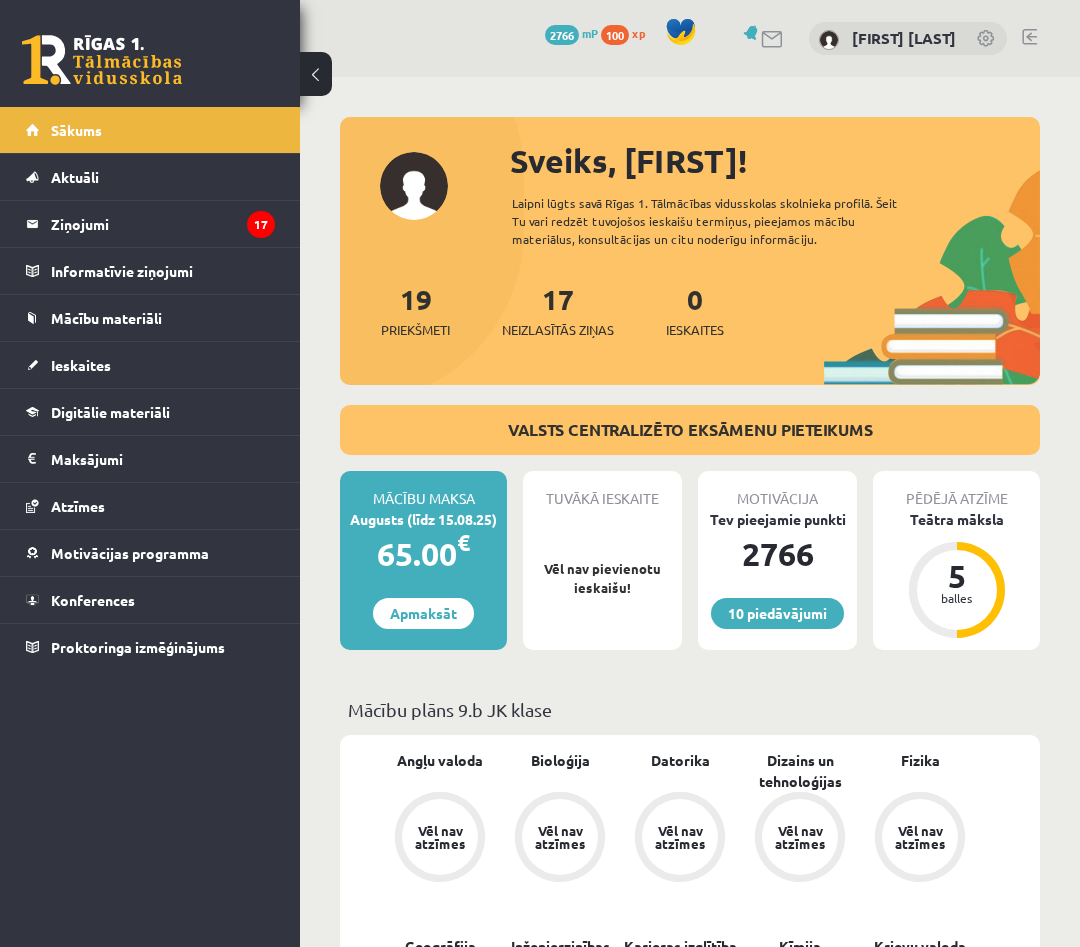 scroll, scrollTop: 0, scrollLeft: 0, axis: both 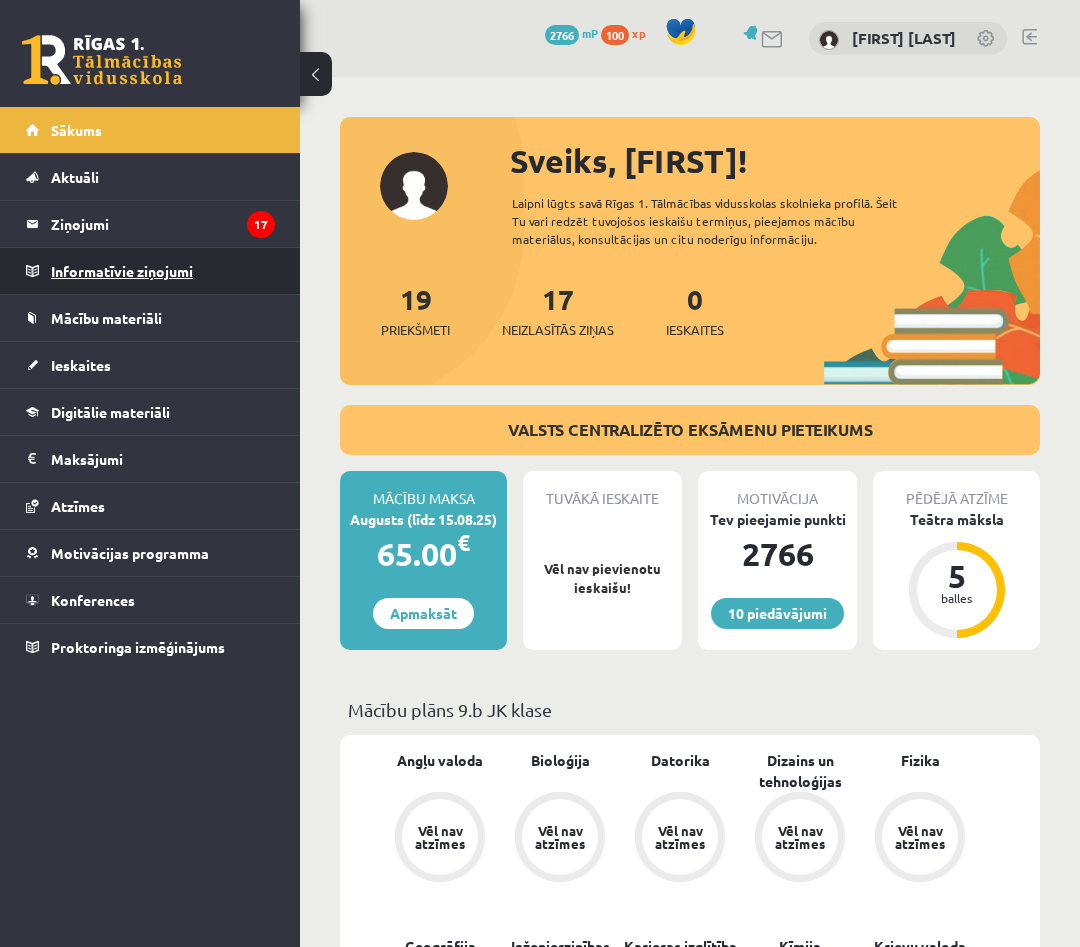 click on "Informatīvie ziņojumi
0" at bounding box center [163, 271] 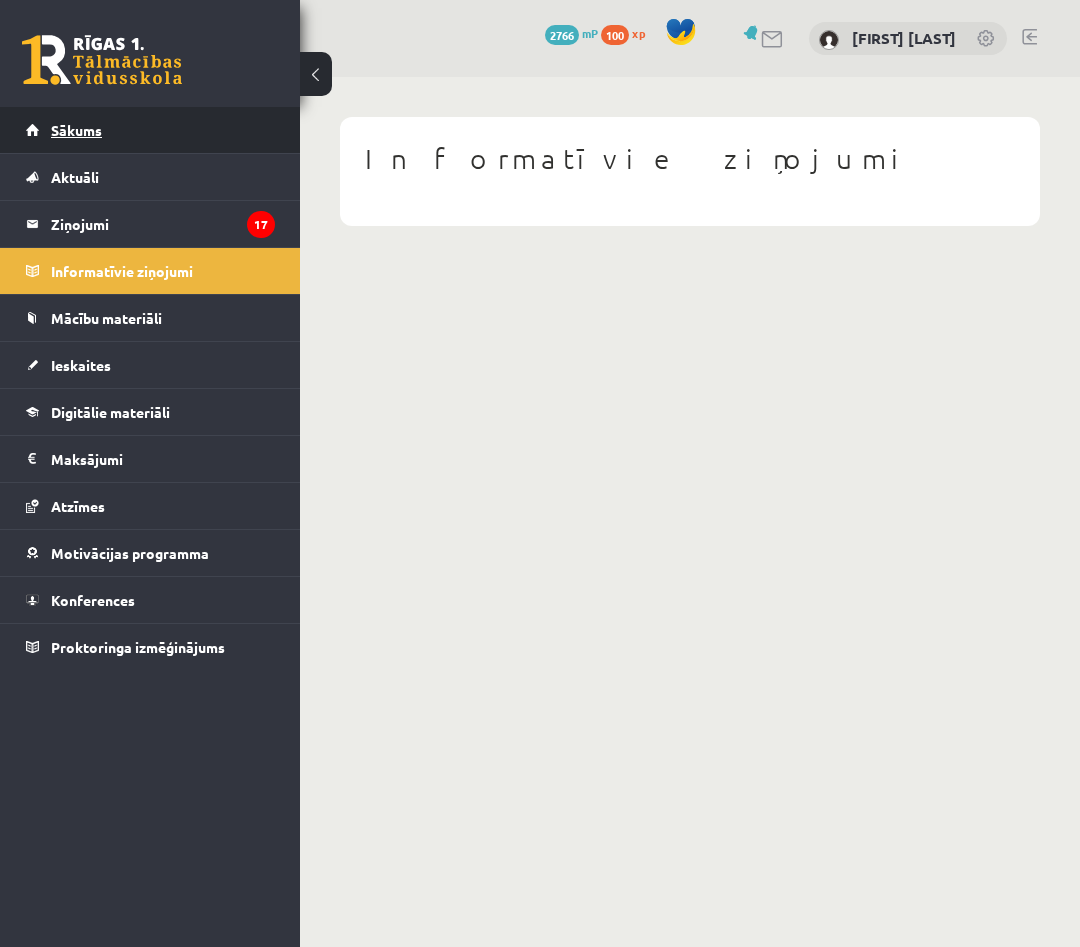 click on "Sākums" at bounding box center [150, 130] 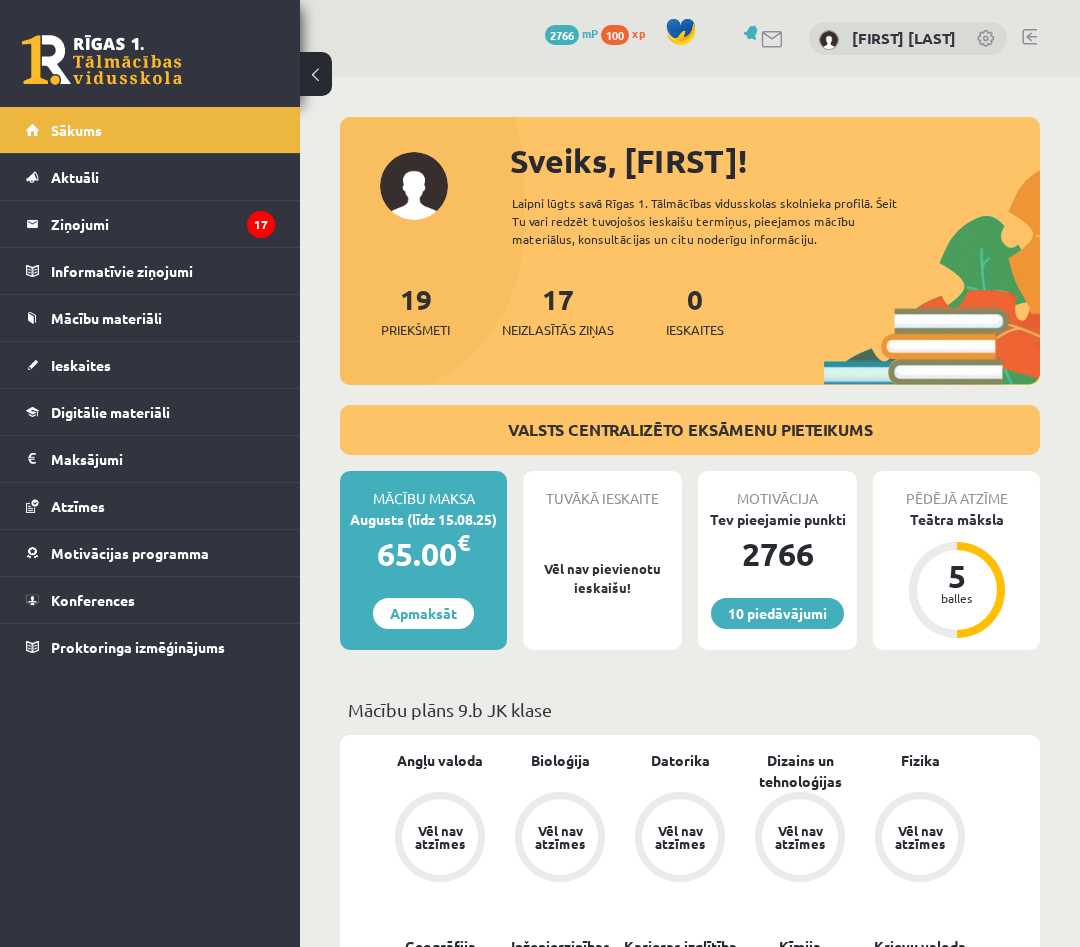scroll, scrollTop: 0, scrollLeft: 0, axis: both 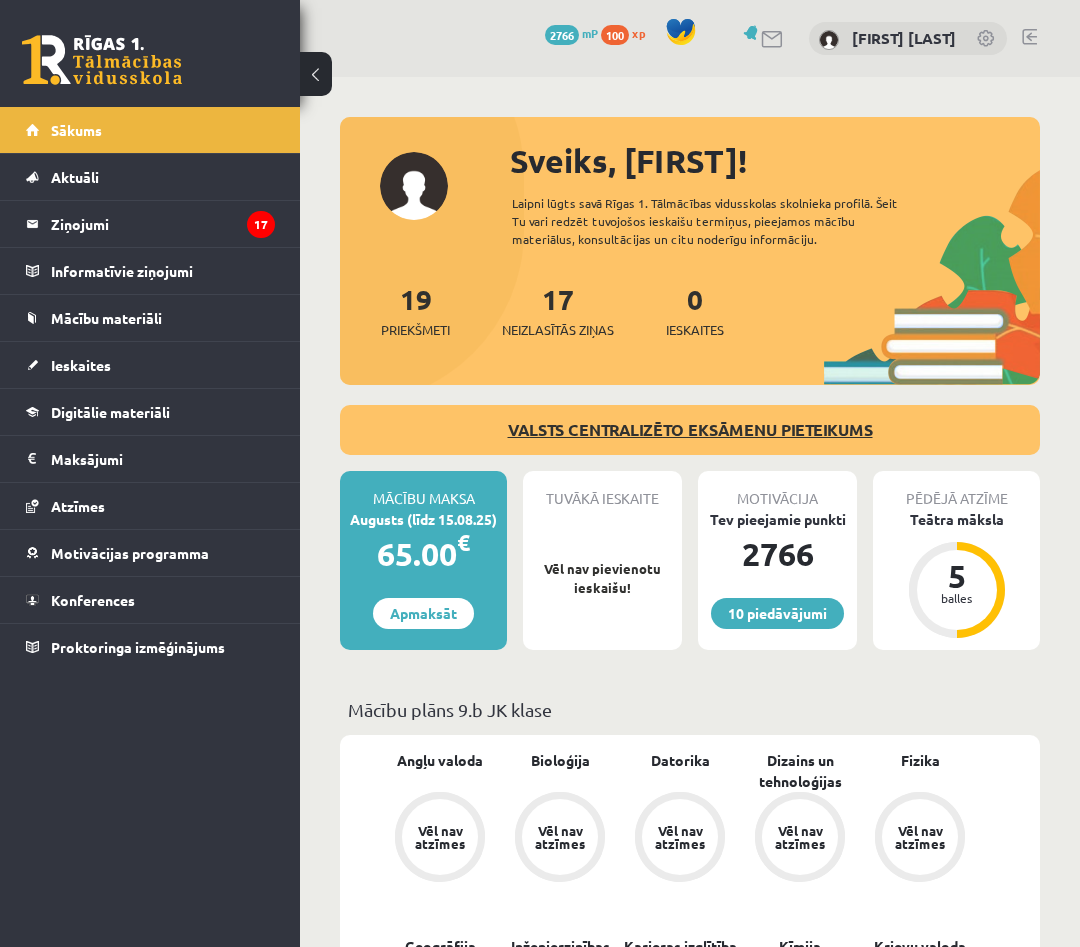 click on "VALSTS CENTRALIZĒTO EKSĀMENU PIETEIKUMS" at bounding box center [690, 429] 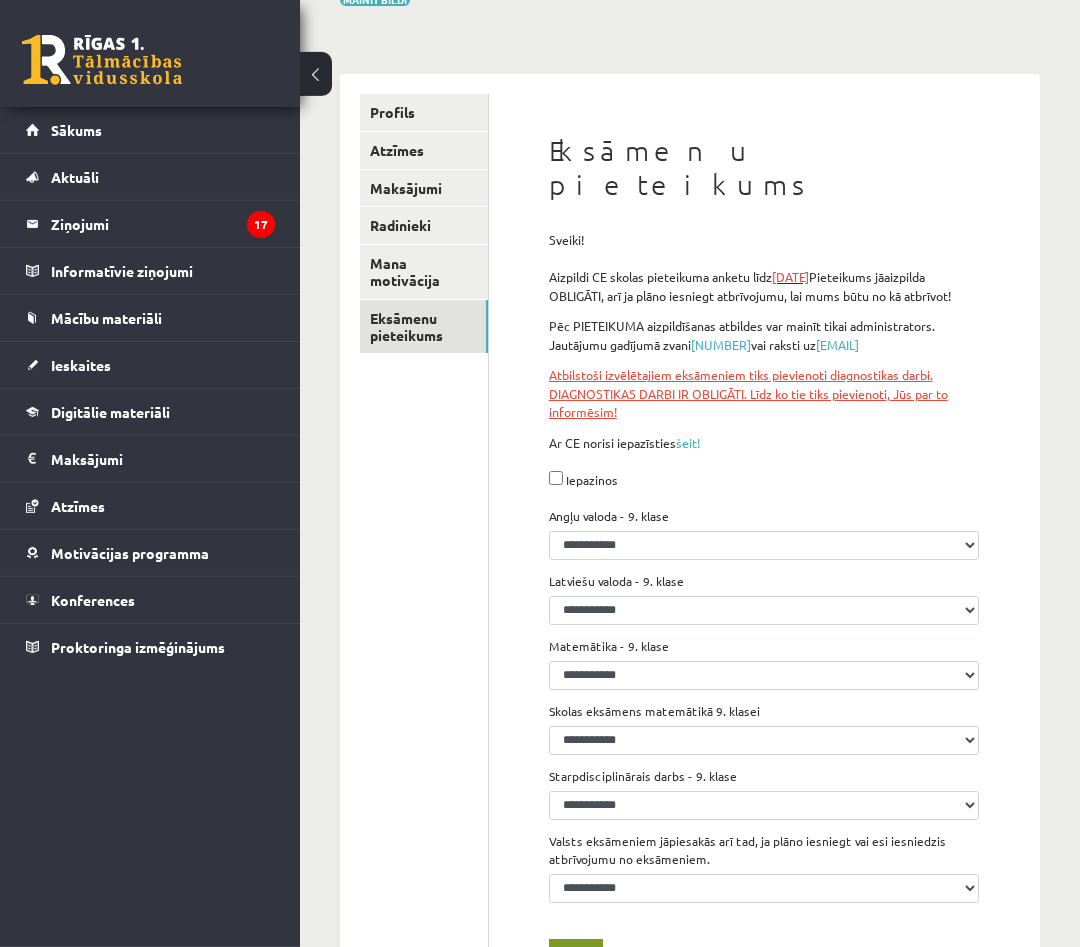 scroll, scrollTop: 204, scrollLeft: 0, axis: vertical 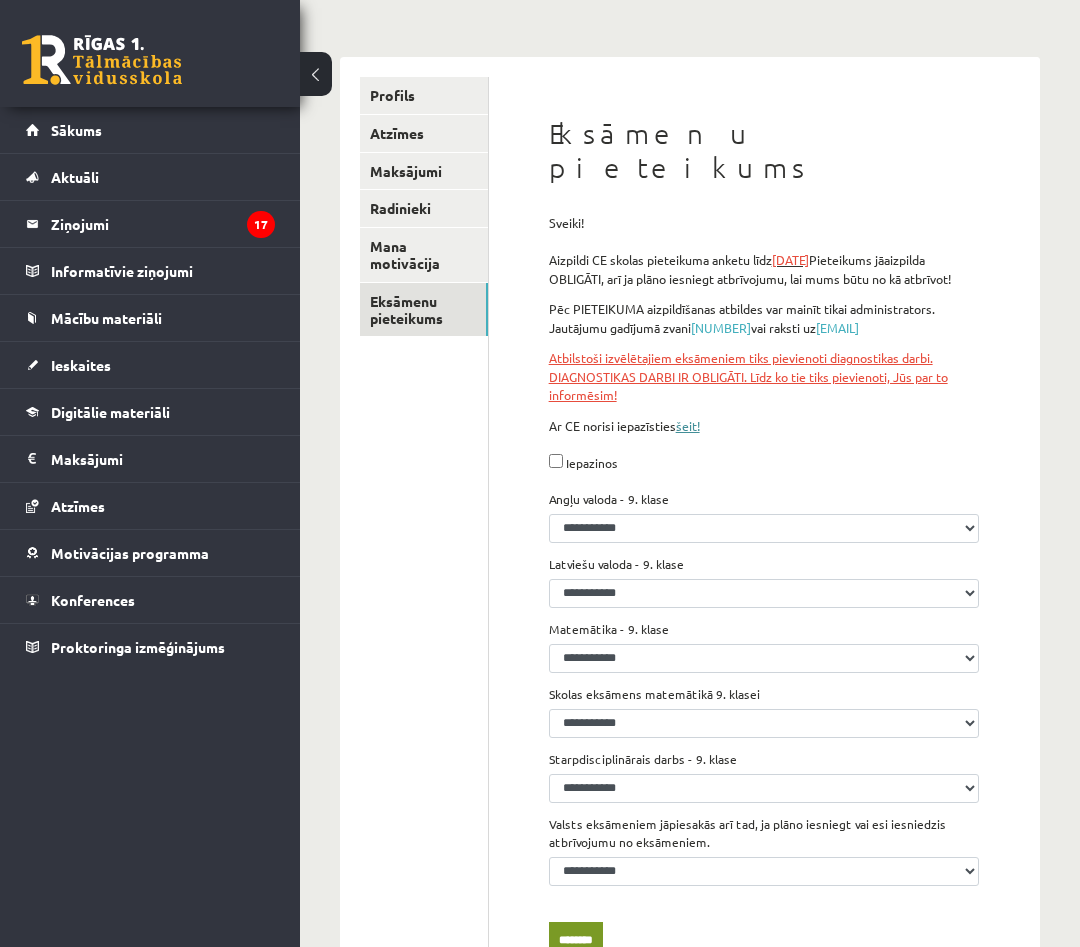 click on "šeit!" at bounding box center (688, 426) 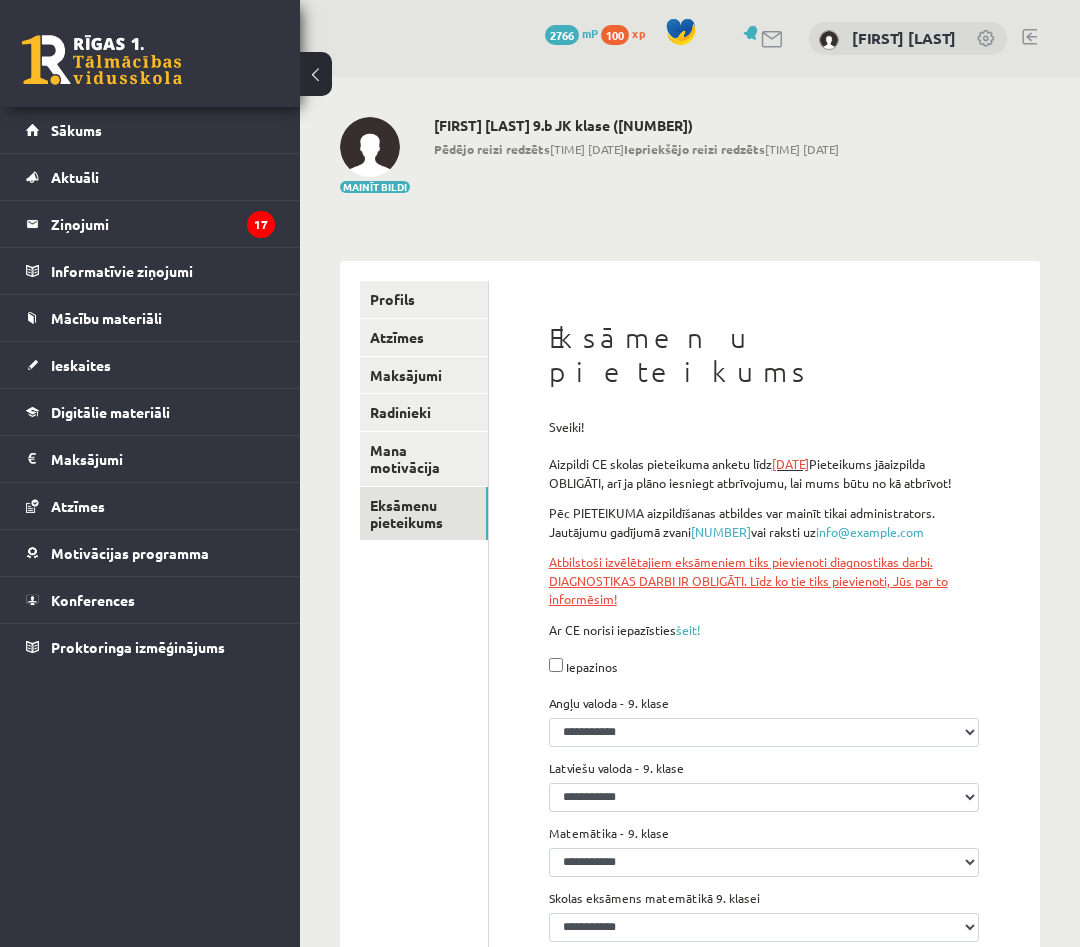 scroll, scrollTop: 204, scrollLeft: 0, axis: vertical 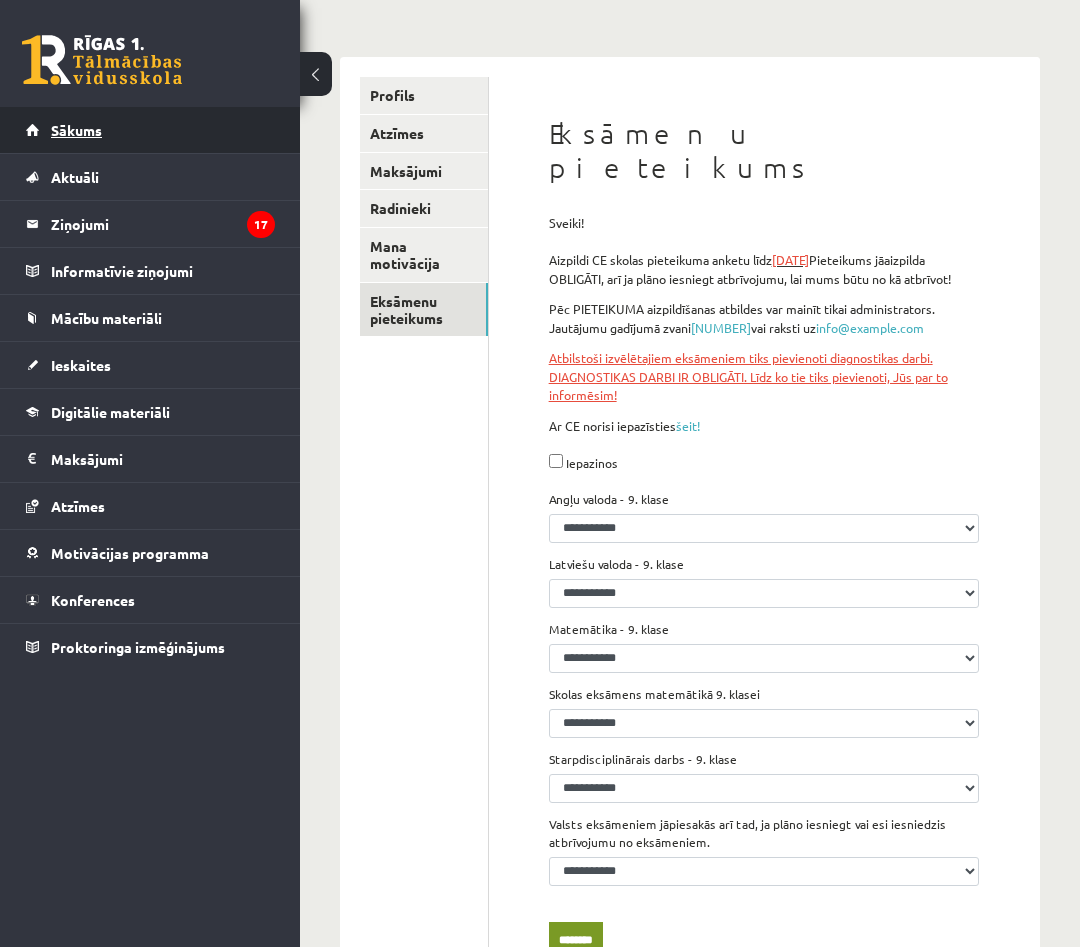 click on "Sākums" at bounding box center (150, 130) 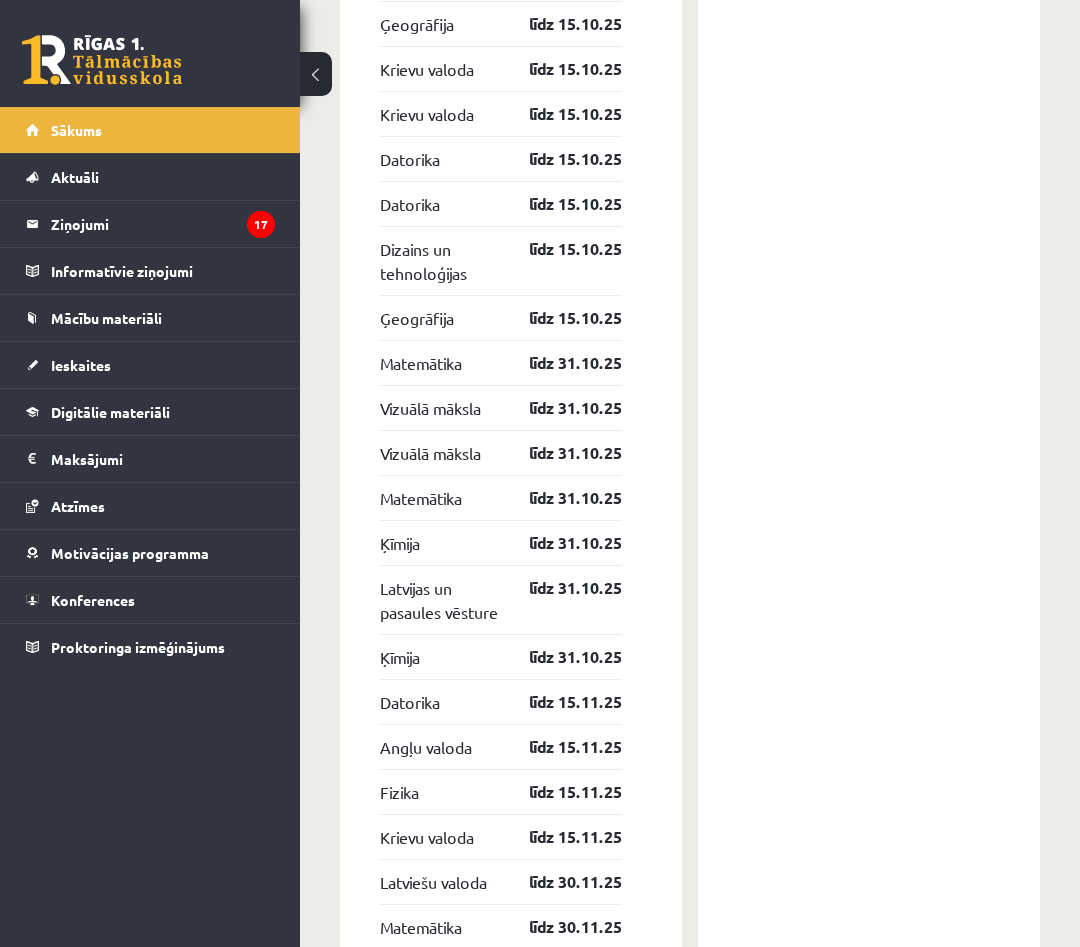 scroll, scrollTop: 3774, scrollLeft: 0, axis: vertical 